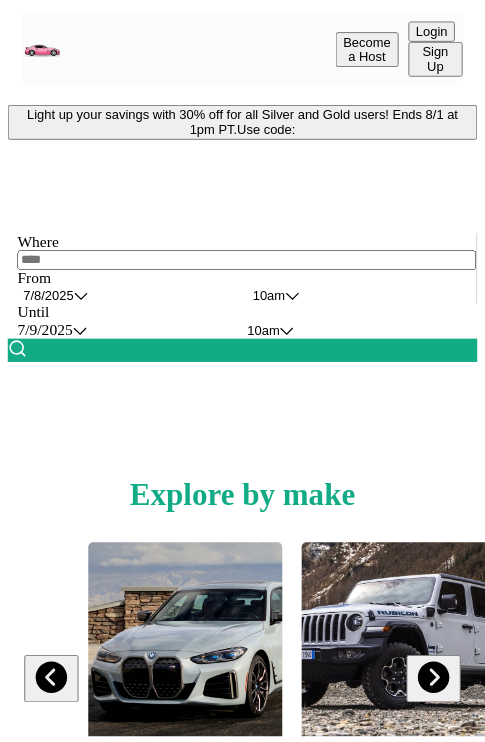 scroll, scrollTop: 0, scrollLeft: 0, axis: both 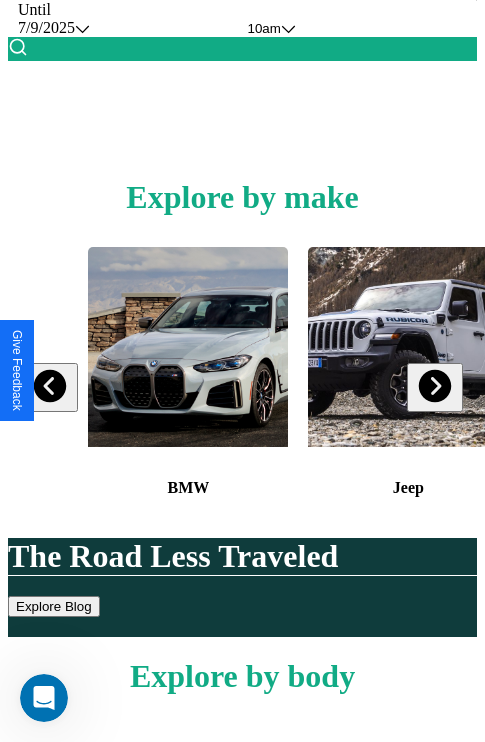 click at bounding box center [434, 386] 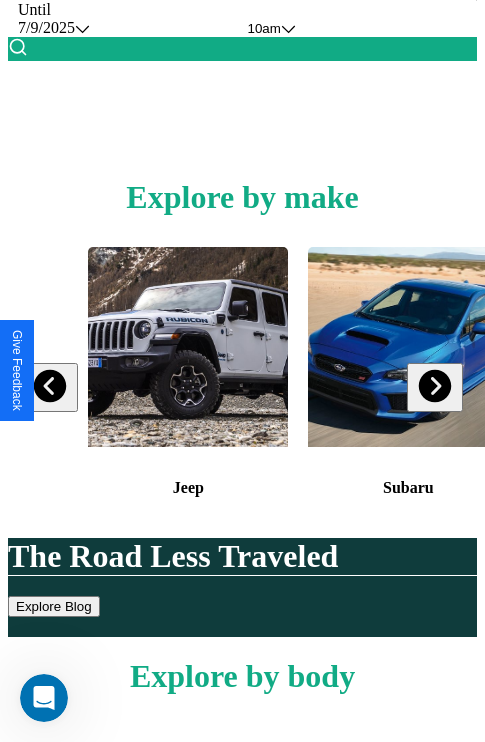 click at bounding box center (434, 386) 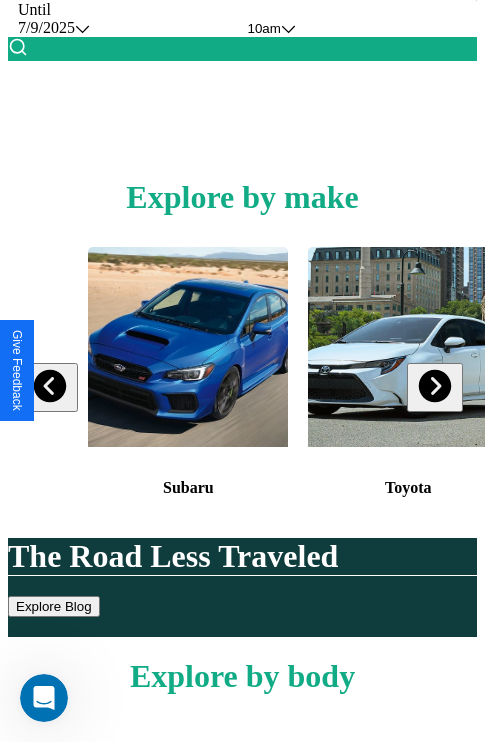 click at bounding box center [188, 347] 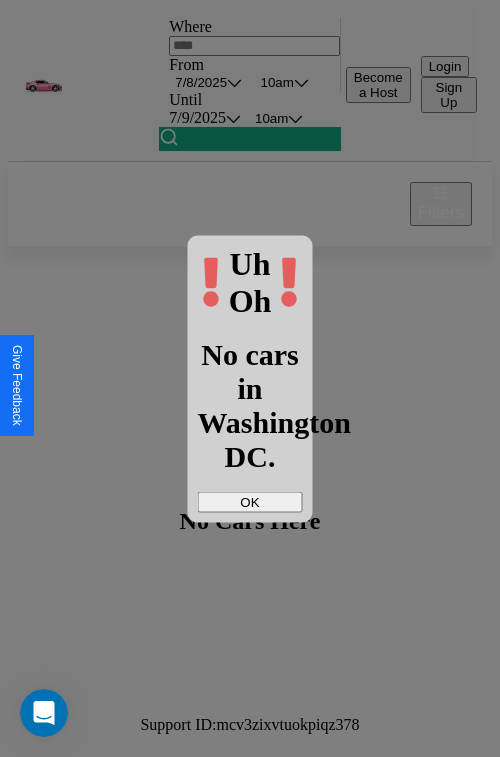 click on "OK" at bounding box center [250, 501] 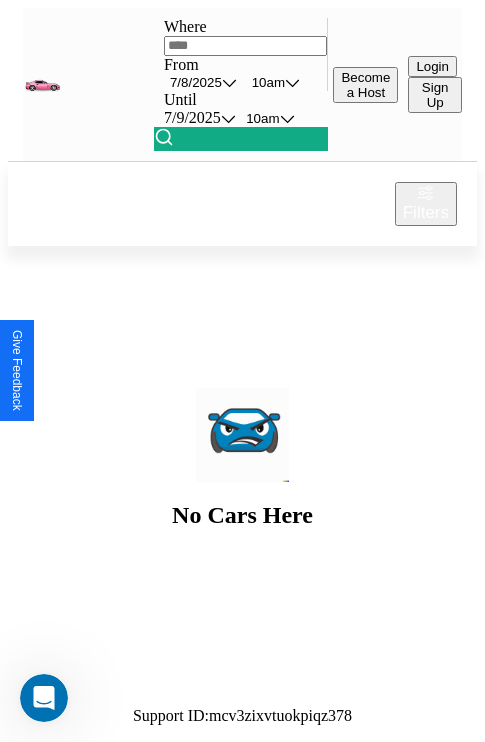 click at bounding box center (246, 46) 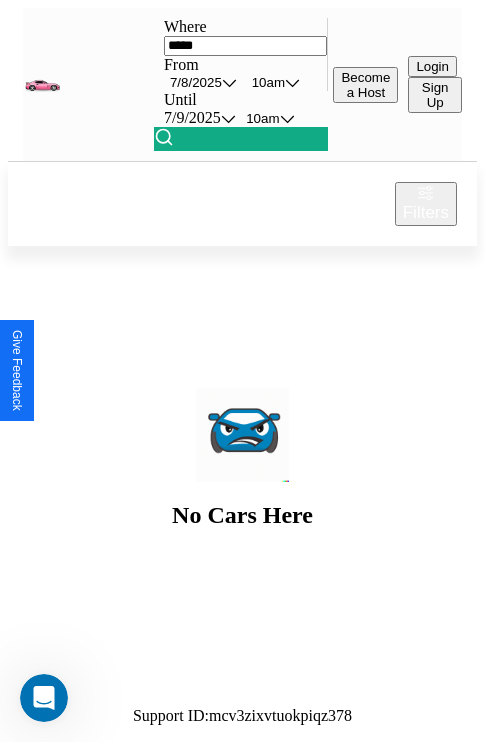 type on "*****" 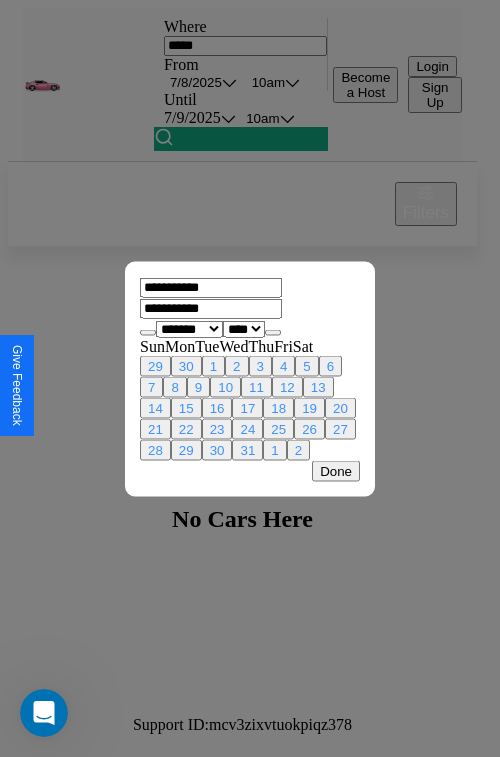 click on "******* ******** ***** ***** *** **** **** ****** ********* ******* ******** ********" at bounding box center [189, 328] 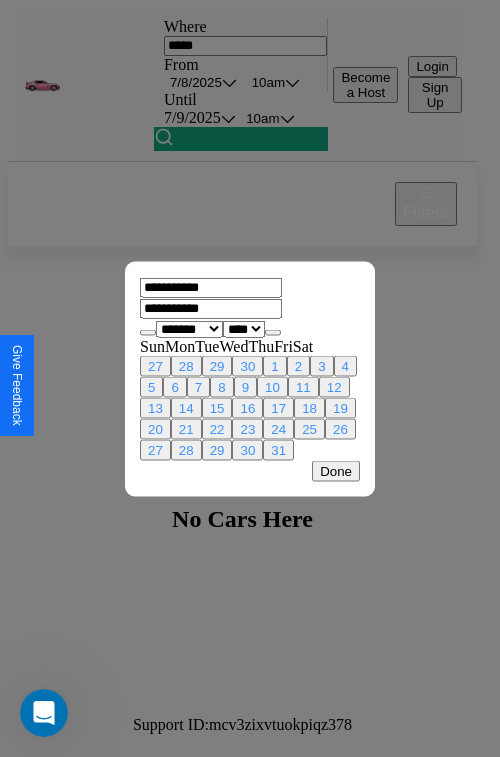 click on "**** **** **** **** **** **** **** **** **** **** **** **** **** **** **** **** **** **** **** **** **** **** **** **** **** **** **** **** **** **** **** **** **** **** **** **** **** **** **** **** **** **** **** **** **** **** **** **** **** **** **** **** **** **** **** **** **** **** **** **** **** **** **** **** **** **** **** **** **** **** **** **** **** **** **** **** **** **** **** **** **** **** **** **** **** **** **** **** **** **** **** **** **** **** **** **** **** **** **** **** **** **** **** **** **** **** **** **** **** **** **** **** **** **** **** **** **** **** **** **** ****" at bounding box center (244, 328) 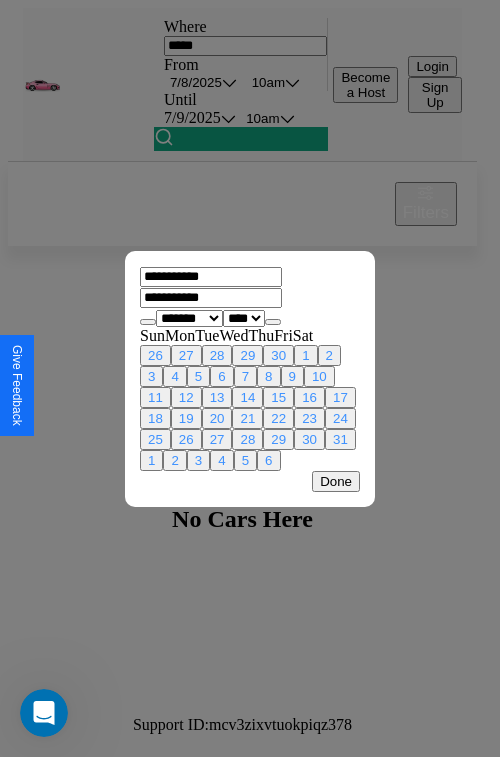 click on "1" at bounding box center [305, 355] 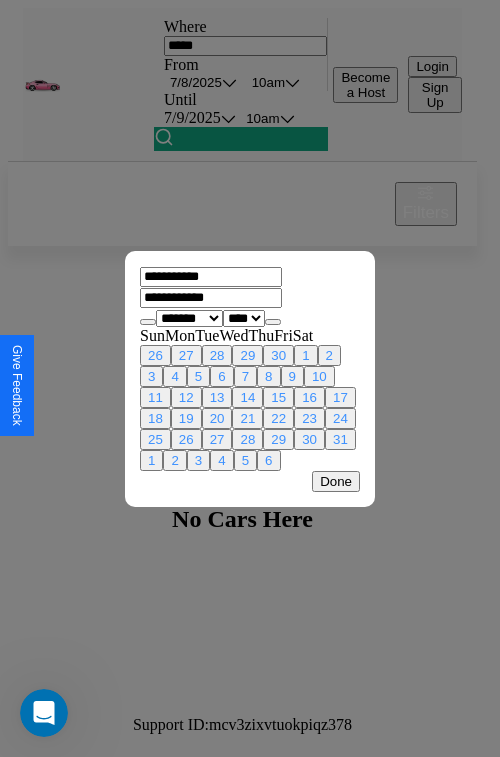 click on "Done" at bounding box center (336, 481) 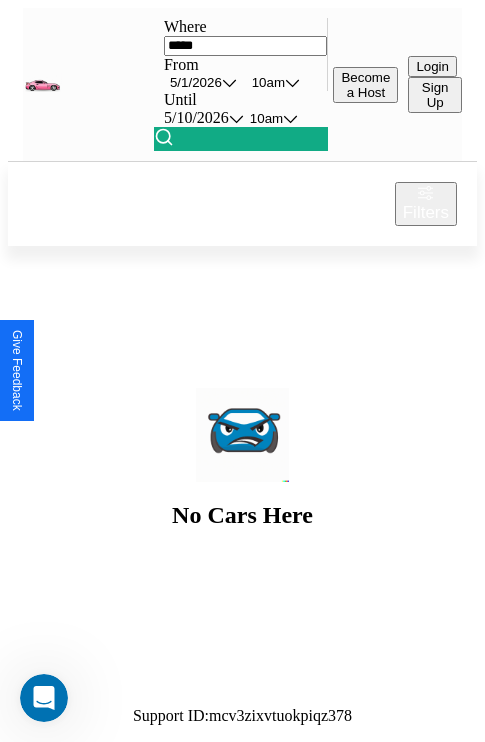 click at bounding box center (164, 137) 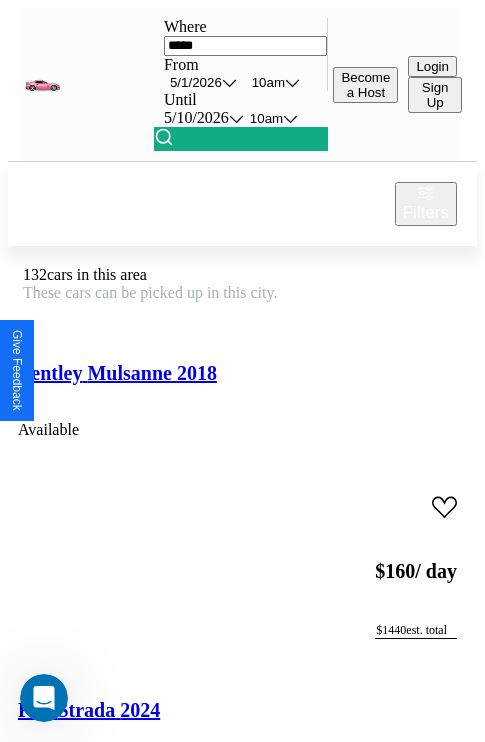 scroll, scrollTop: 91, scrollLeft: 41, axis: both 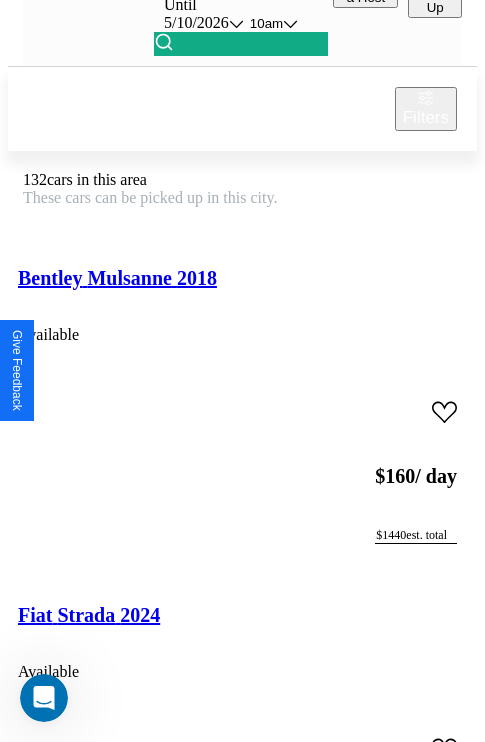 click on "Nissan   Cube   2014 Unavailable" at bounding box center (242, 303) 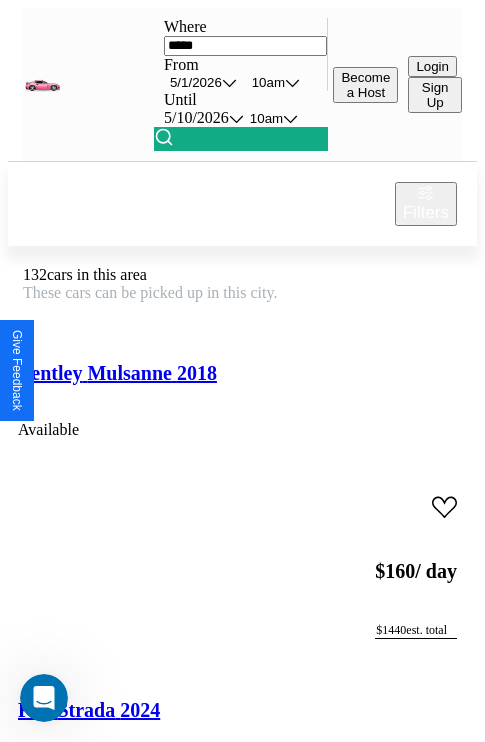 click on "Filters" at bounding box center (426, 213) 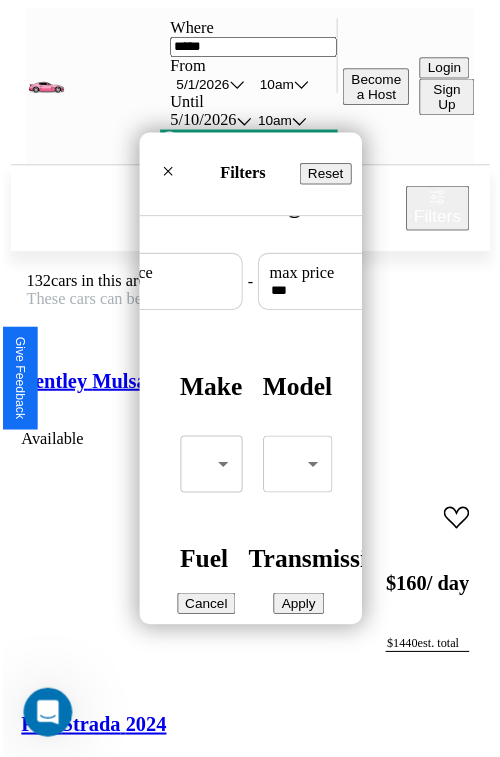 scroll, scrollTop: 59, scrollLeft: 0, axis: vertical 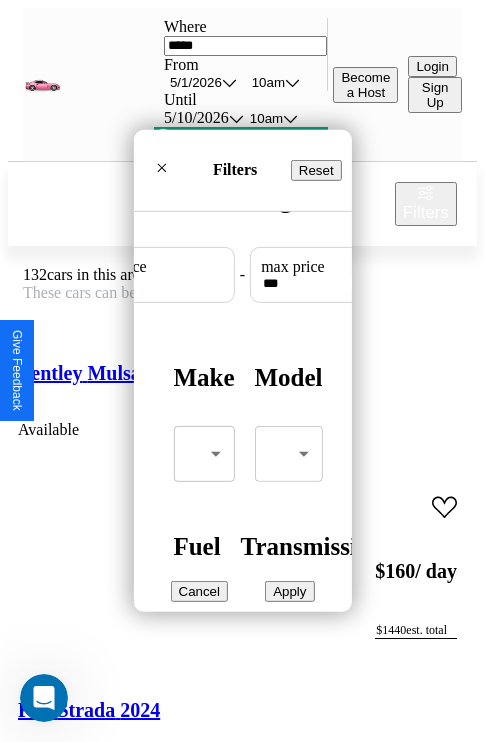 click on "CarGo Where ***** From [DATE] [TIME] Until [DATE] [TIME] Become a Host Login Sign Up [CITY] Filters 132 cars in this area These cars can be picked up in this city. Bentley Mulsanne 2018 Available $ 160 / day $ 1440 est. total Fiat Strada 2024 Available $ 180 / day $ 1620 est. total GMC NE 2019 Available $ 90 / day $ 810 est. total Mercedes SL-Class 2017 Available $ 100 / day $ 900 est. total Lamborghini Murcielago 2018 Unavailable $ 180 / day $ 1620 est. total Chevrolet Uplander 2017 Available $ 140 / day $ 1260 est. total Jeep J-10 2019 Available $ 60 / day $ 540 est. total Kia Tekiar 2017 Available $ 170 / day $ 1530 est. total Ford LS9000 2020 Available $ 150 / day $ 1350 est. total Land Rover Range Rover Velar 2020 Unavailable $ 40 / day $ 360 est. total Alfa Romeo Tonale 2019 Unavailable $ 140 / day $ 1260 est. total Nissan 200SX 2016 Available $ 40 / day $ 360 est. total Kia K900 2019 Available $ 110 / day $ 990" at bounding box center [242, 22432] 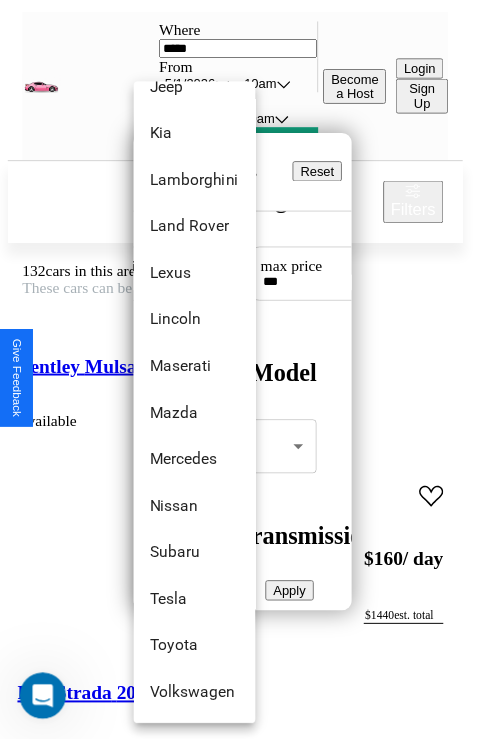 scroll, scrollTop: 1083, scrollLeft: 0, axis: vertical 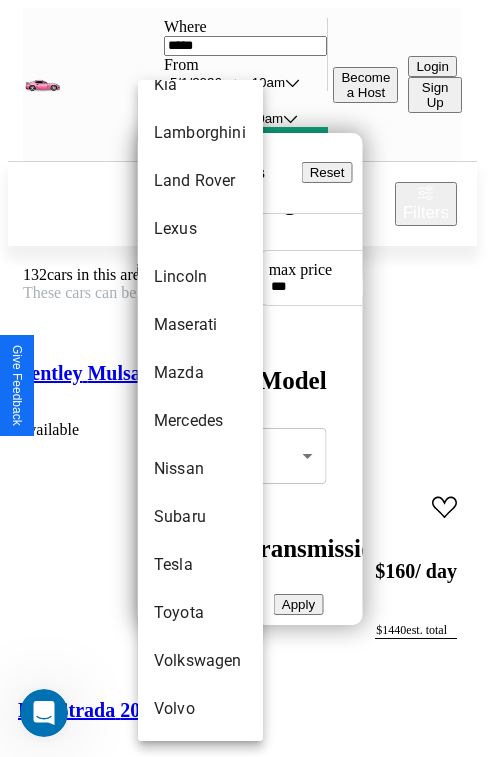 click on "Subaru" at bounding box center [200, 517] 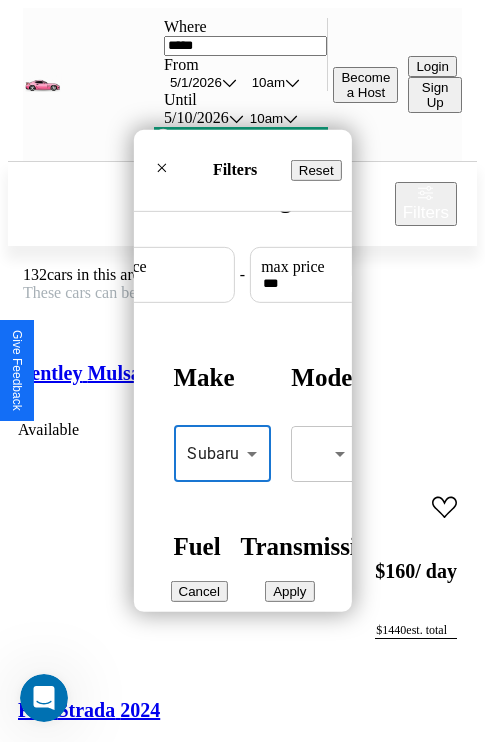click on "Apply" at bounding box center [289, 591] 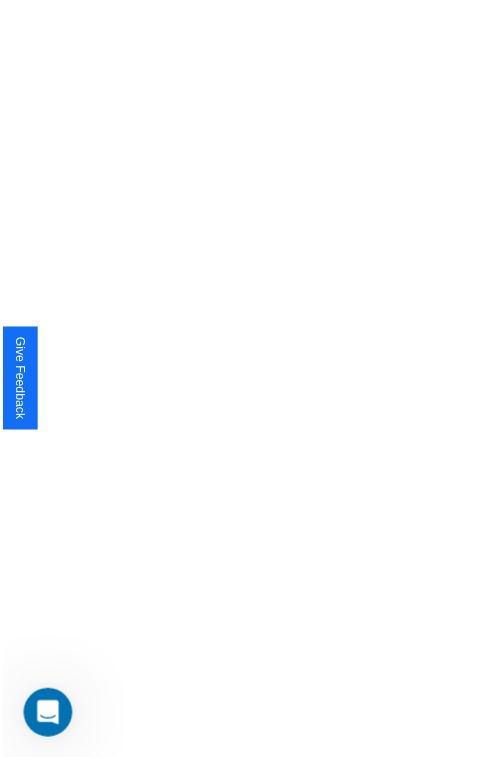 scroll, scrollTop: 0, scrollLeft: 0, axis: both 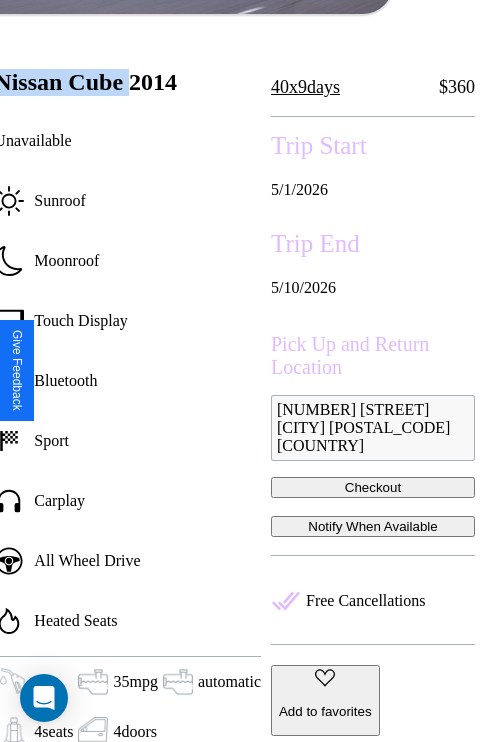 click on "Checkout" at bounding box center (373, 487) 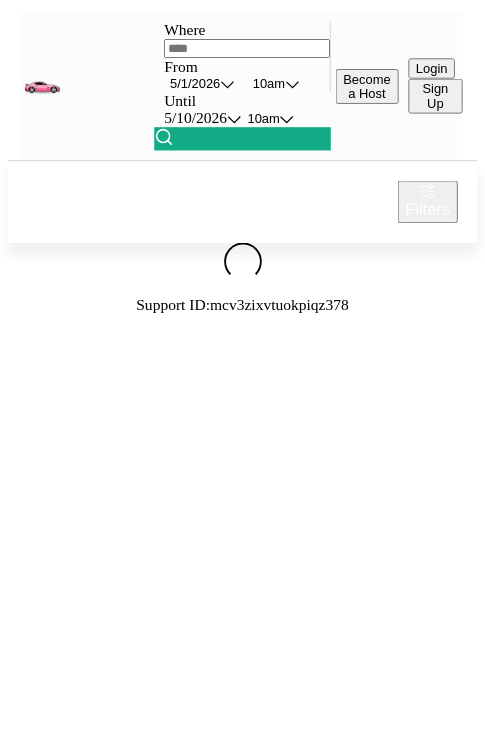 scroll, scrollTop: 0, scrollLeft: 0, axis: both 